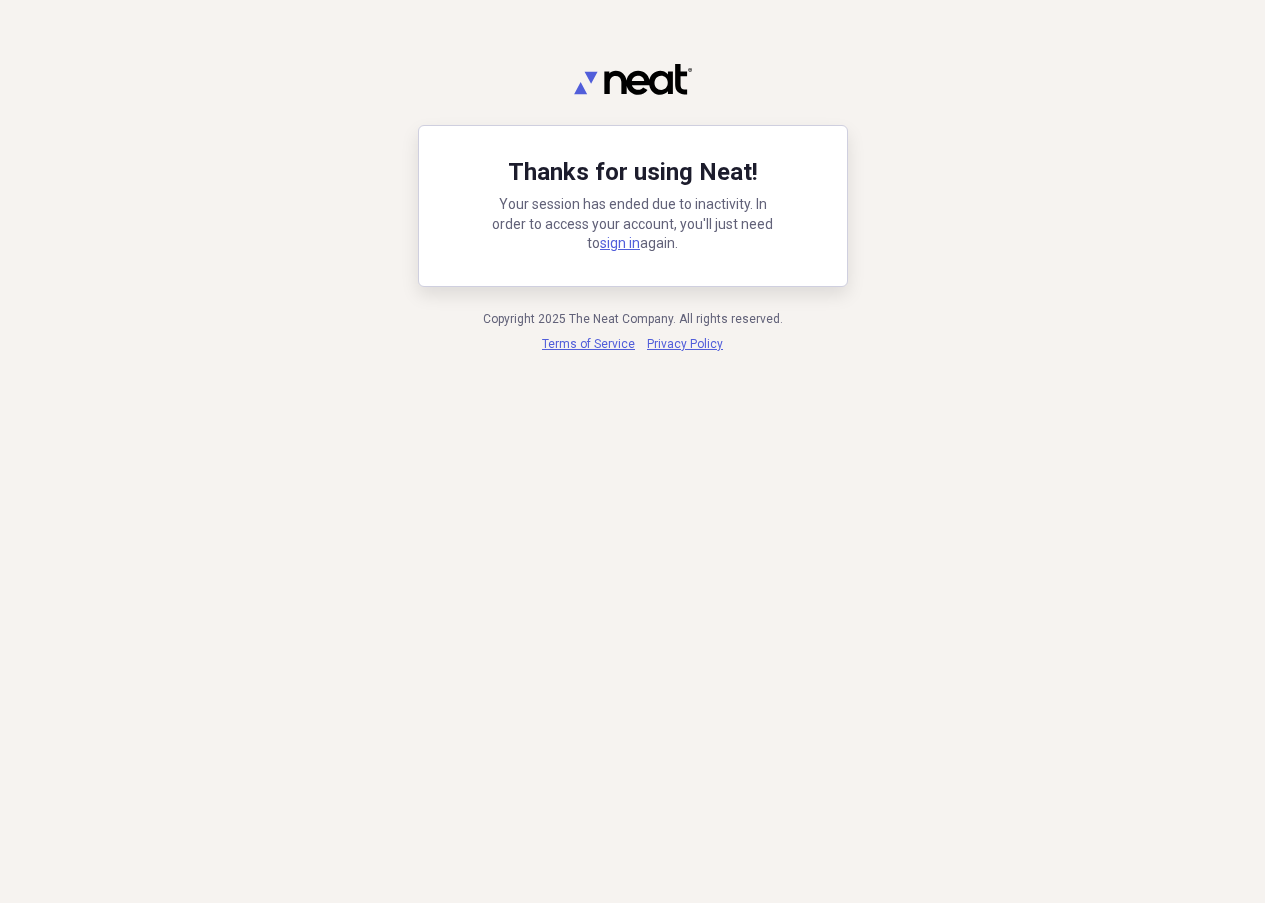 scroll, scrollTop: 0, scrollLeft: 0, axis: both 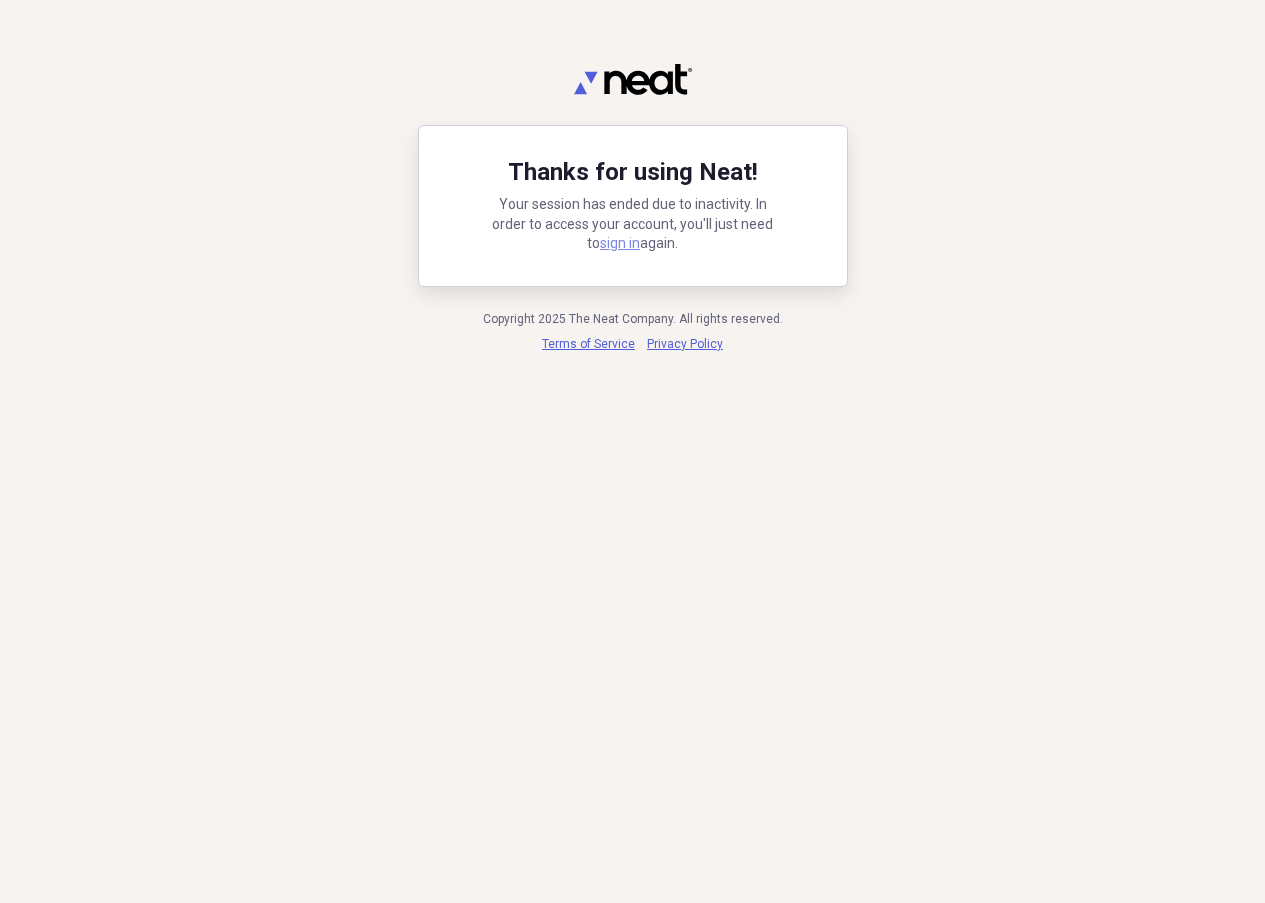 click on "sign in" at bounding box center [620, 243] 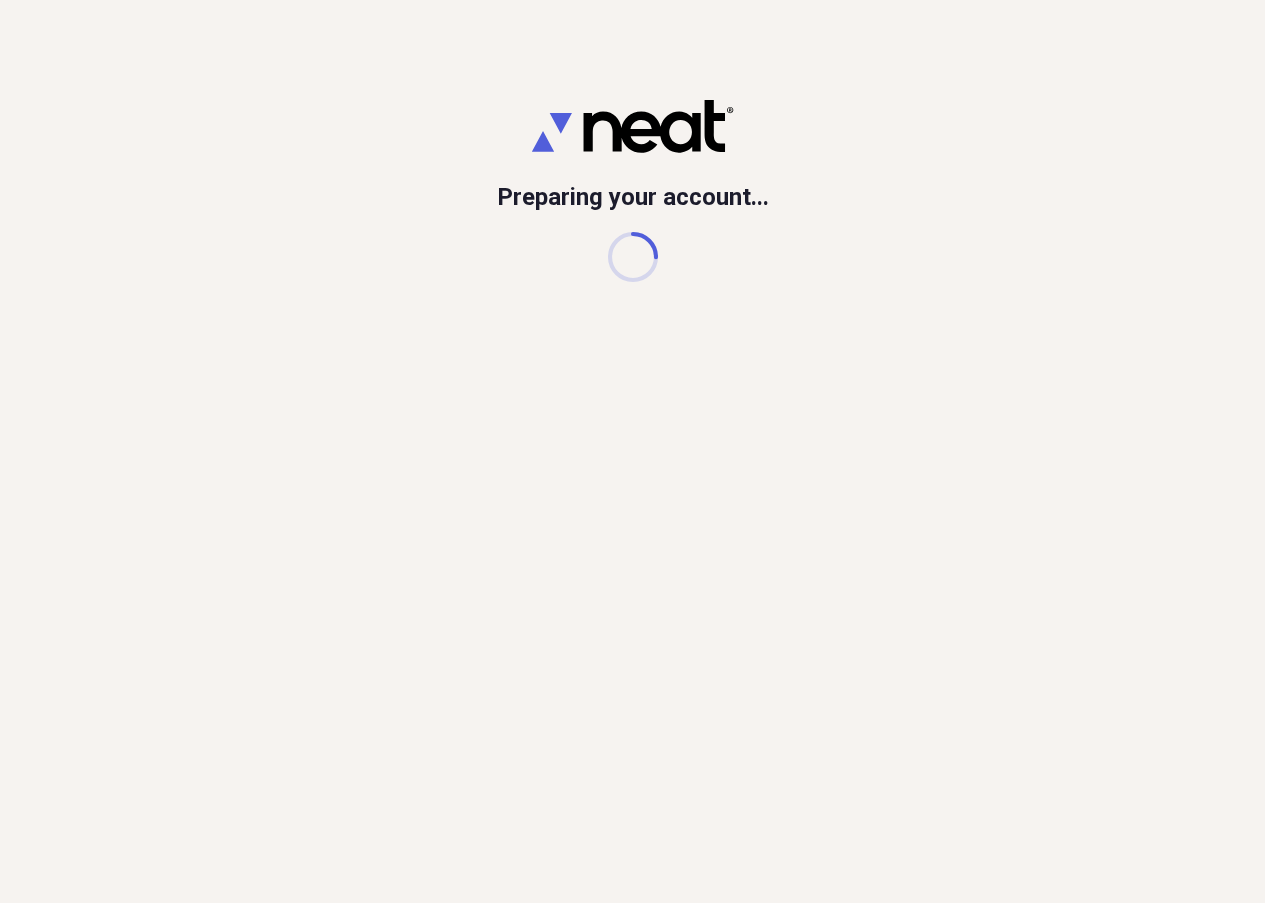 scroll, scrollTop: 0, scrollLeft: 0, axis: both 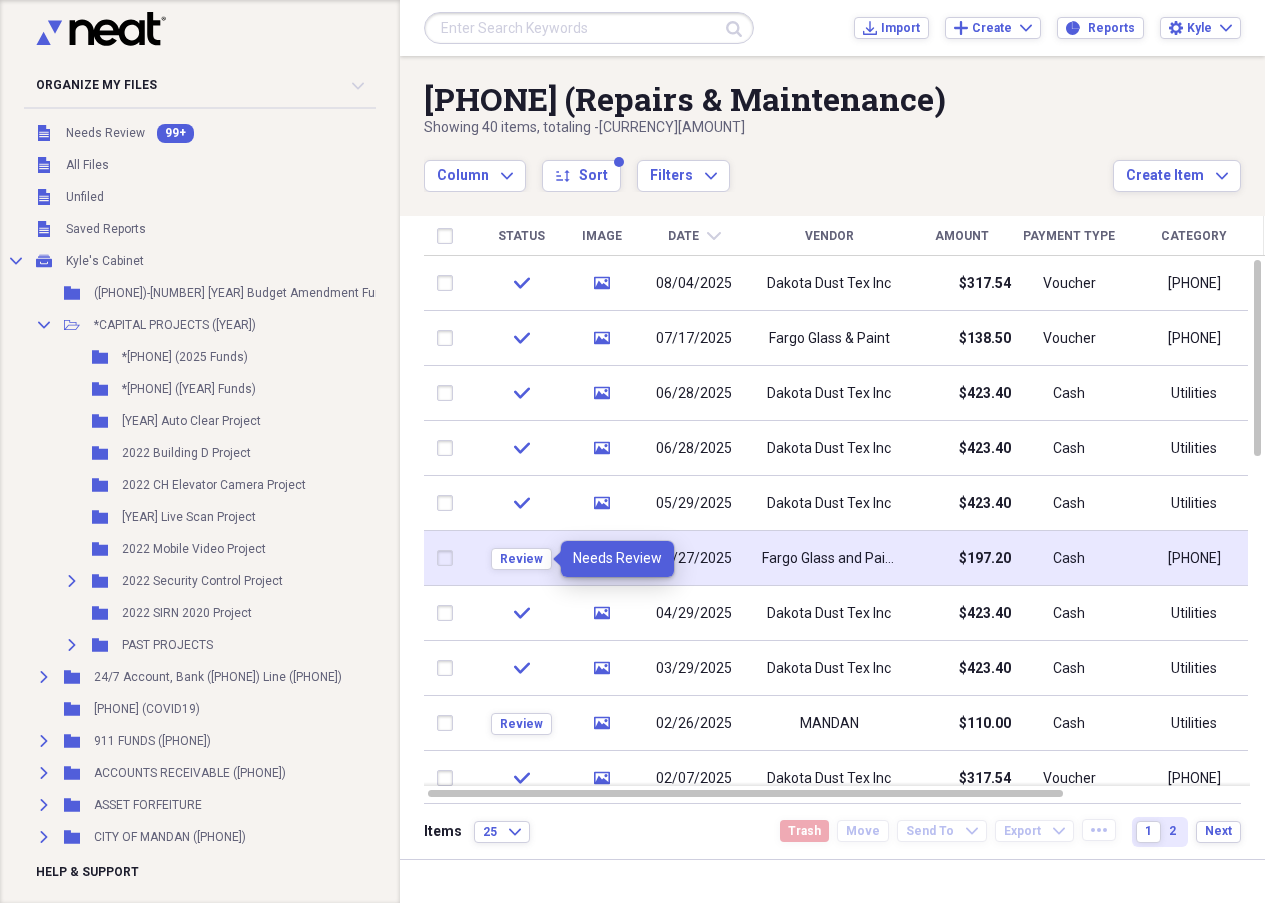 click on "Review" at bounding box center [521, 558] 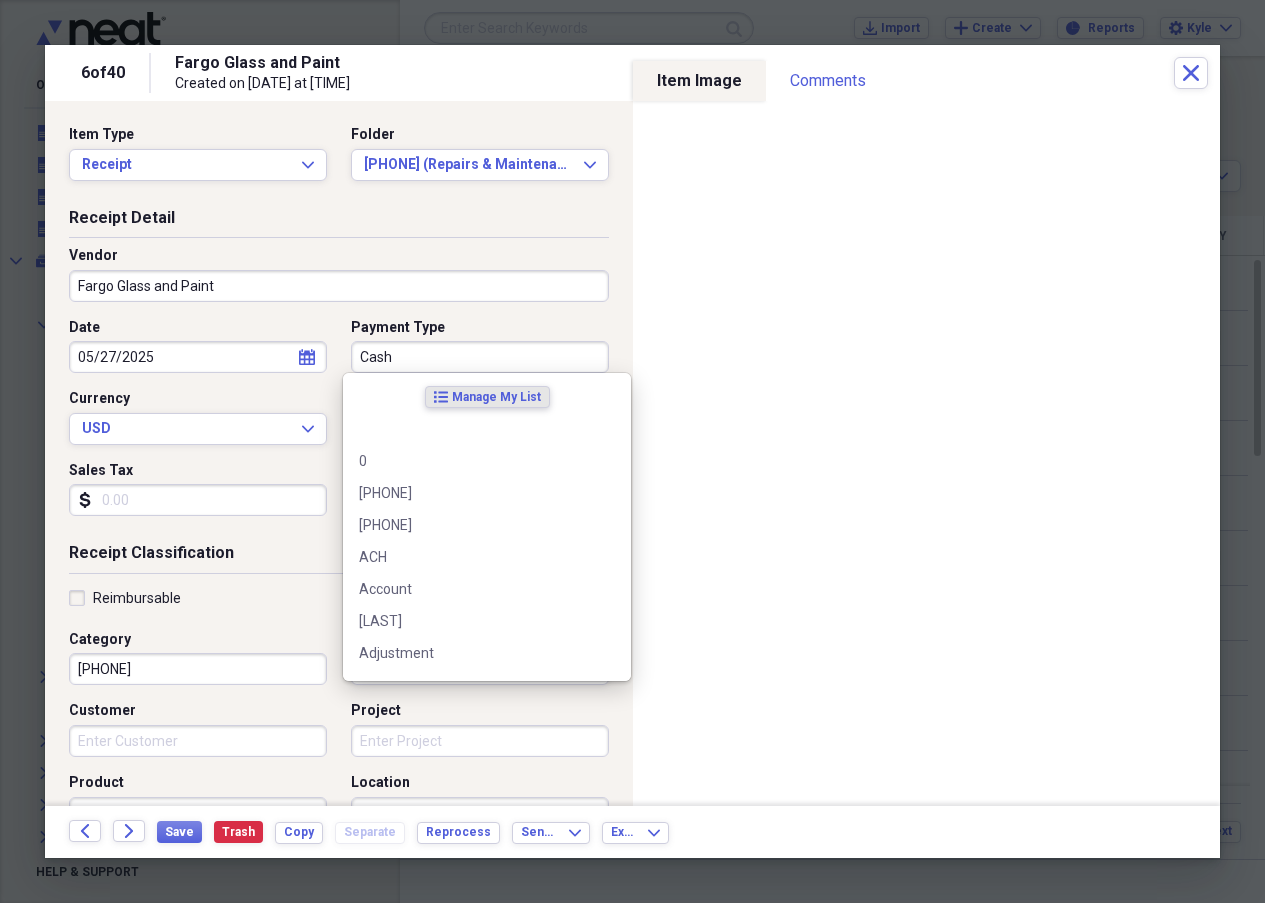 click on "Cash" at bounding box center [480, 357] 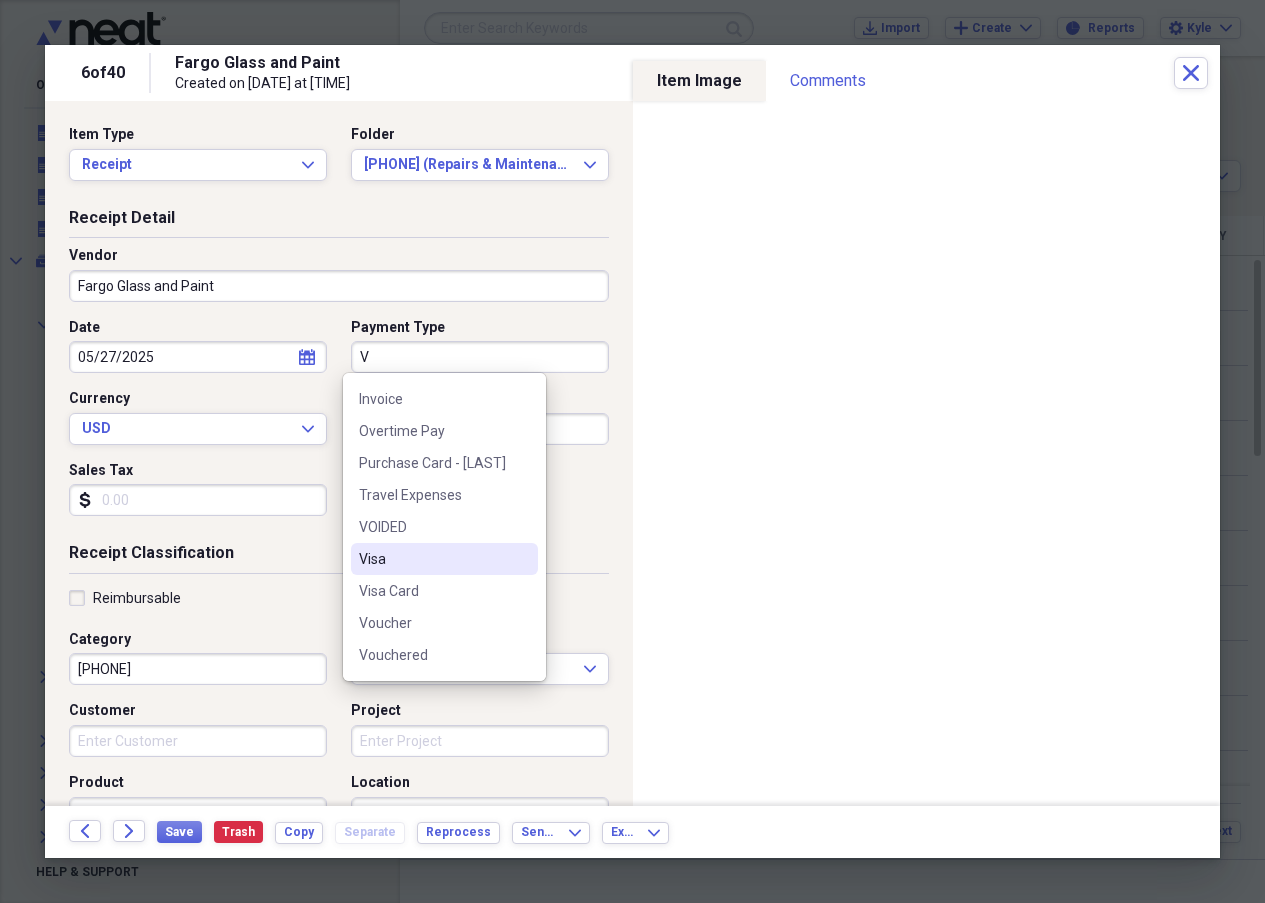 scroll, scrollTop: 92, scrollLeft: 0, axis: vertical 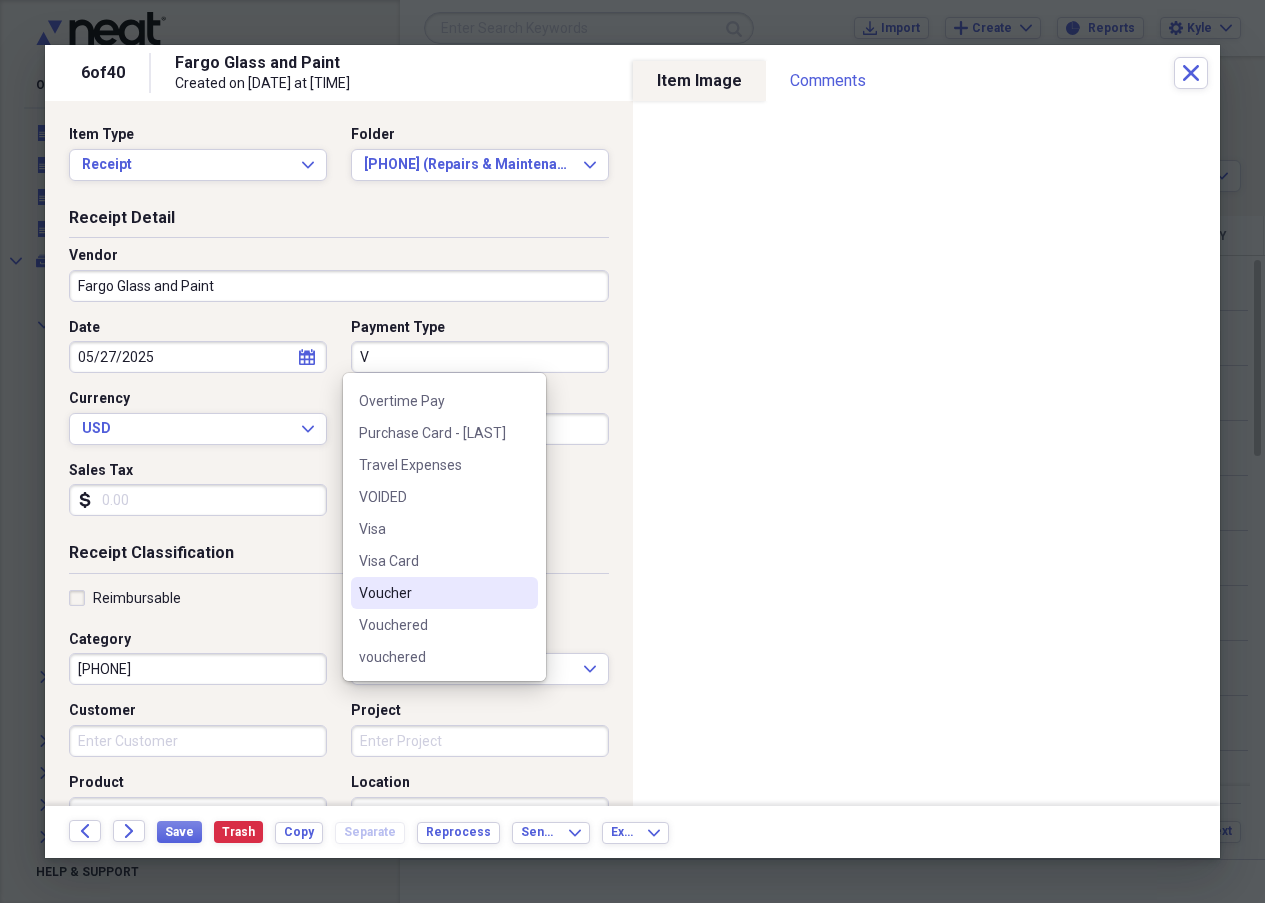 click on "Voucher" at bounding box center (432, 593) 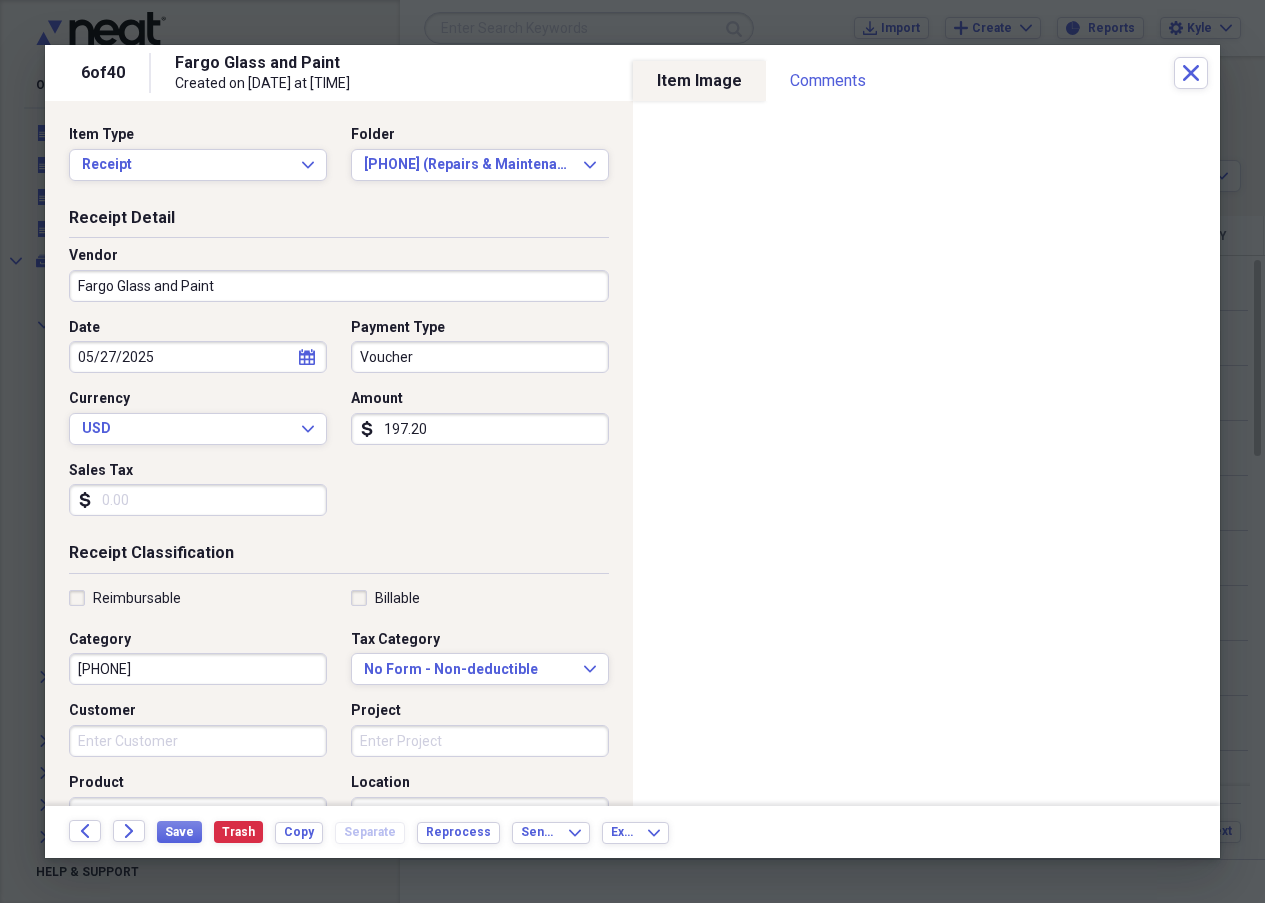 drag, startPoint x: 481, startPoint y: 422, endPoint x: 297, endPoint y: 404, distance: 184.87834 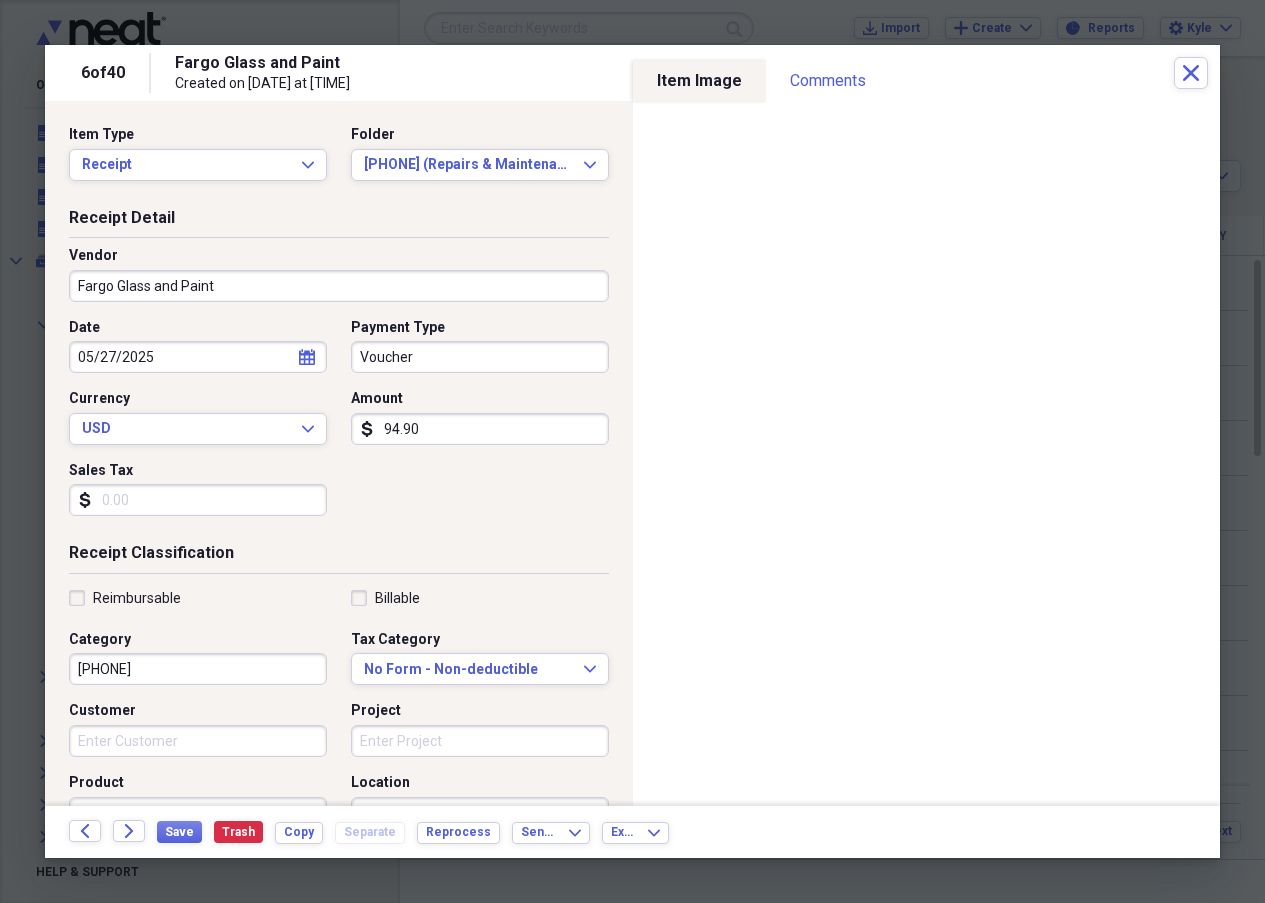 type on "94.90" 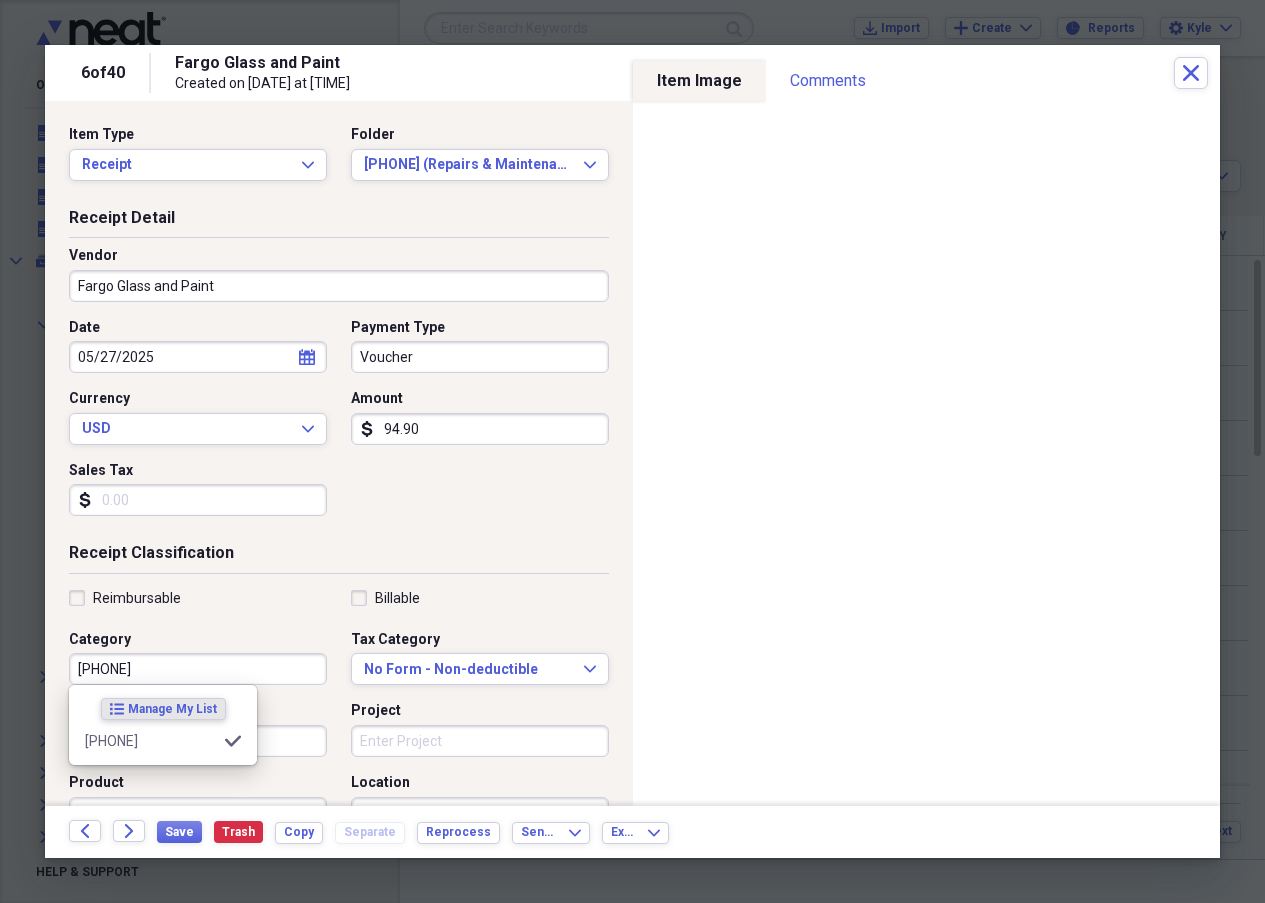 type on "[PHONE]" 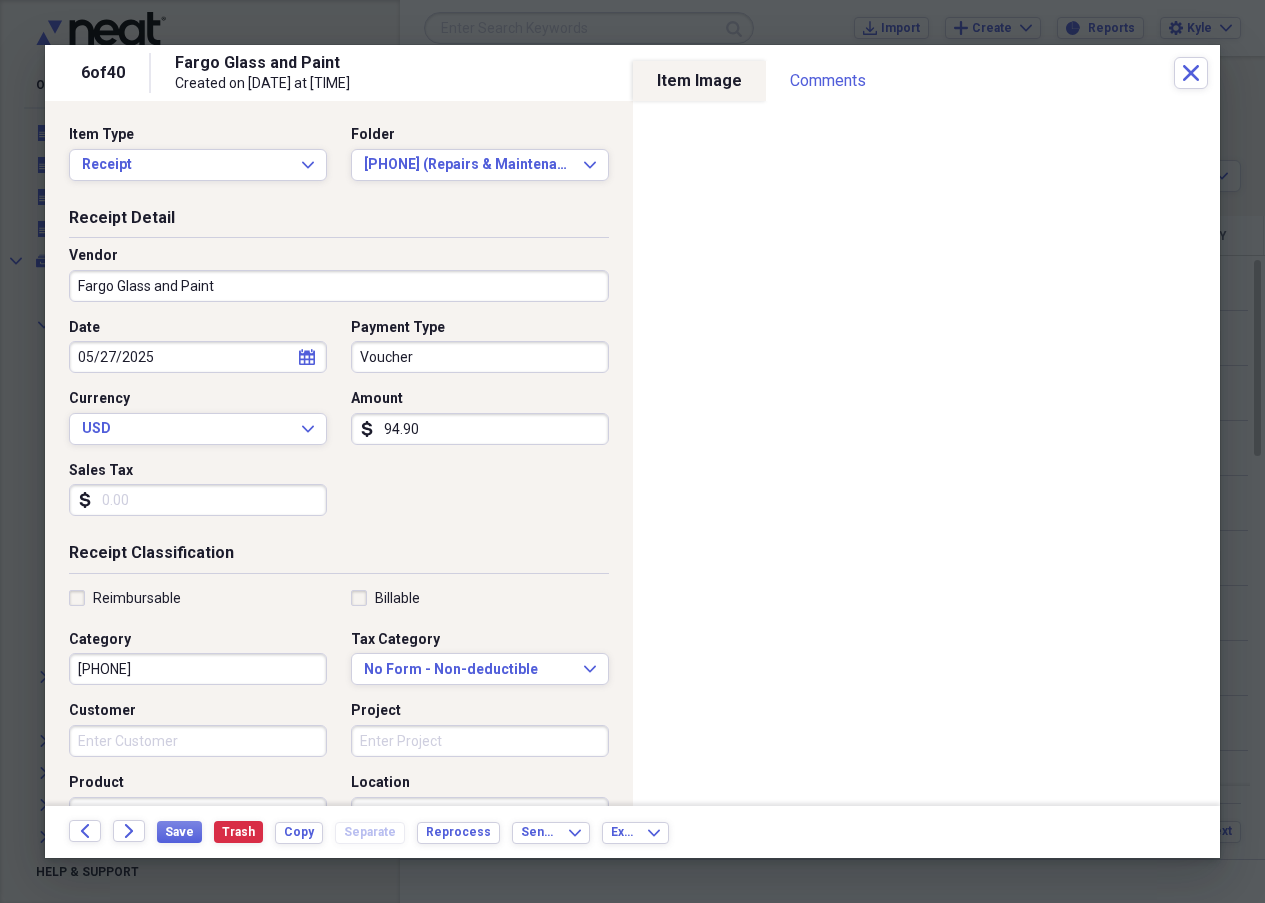 click 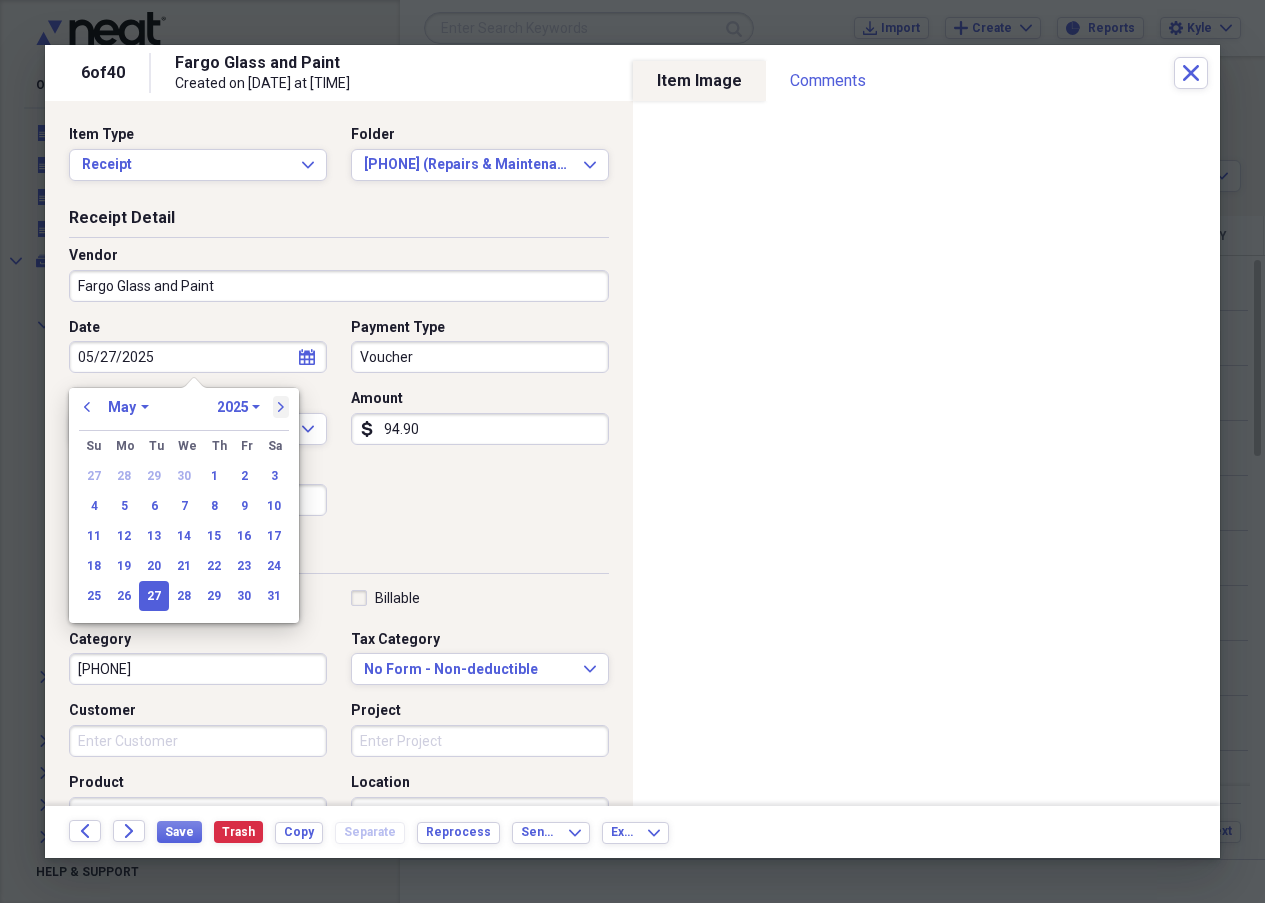 click on "next" at bounding box center [281, 407] 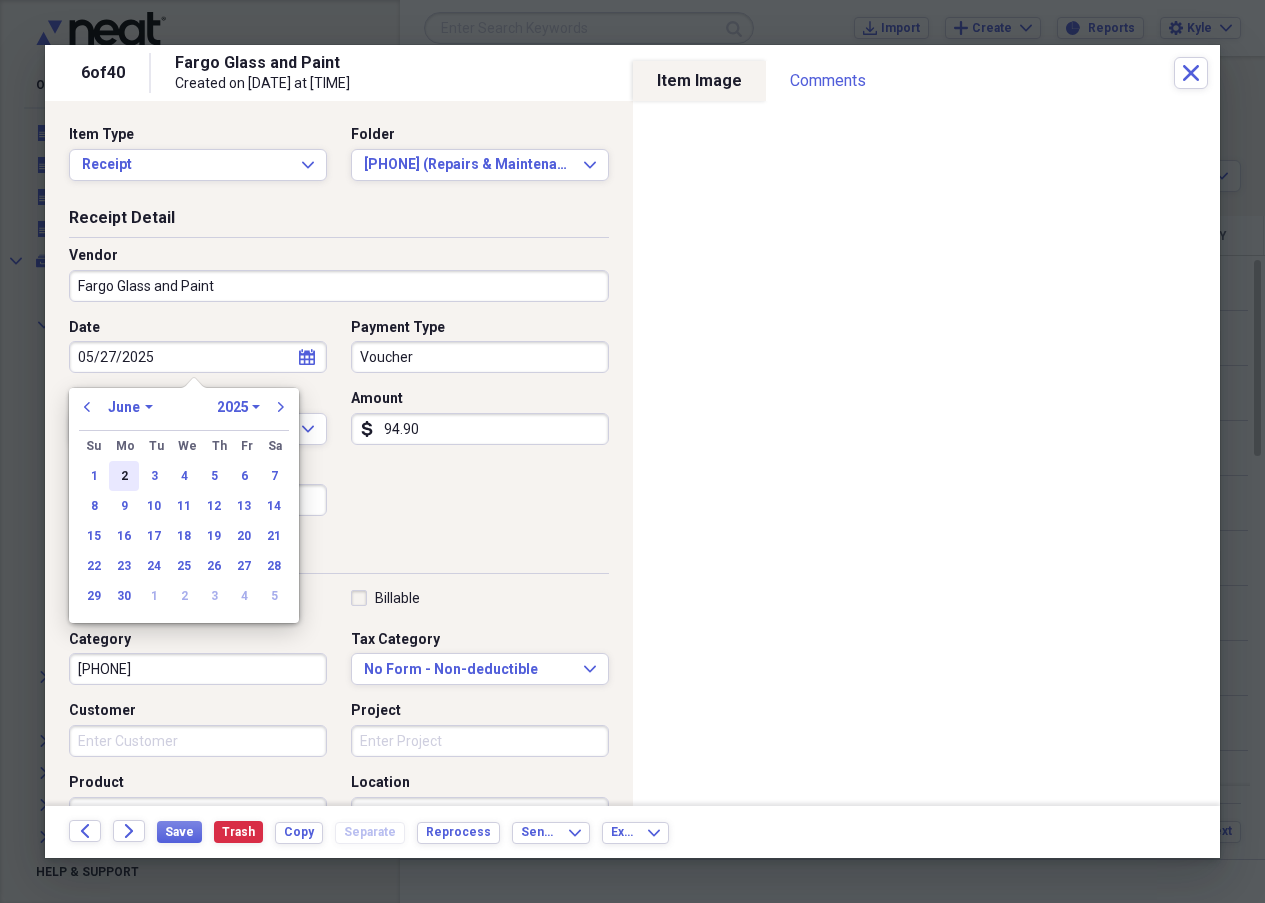 click on "2" at bounding box center (124, 476) 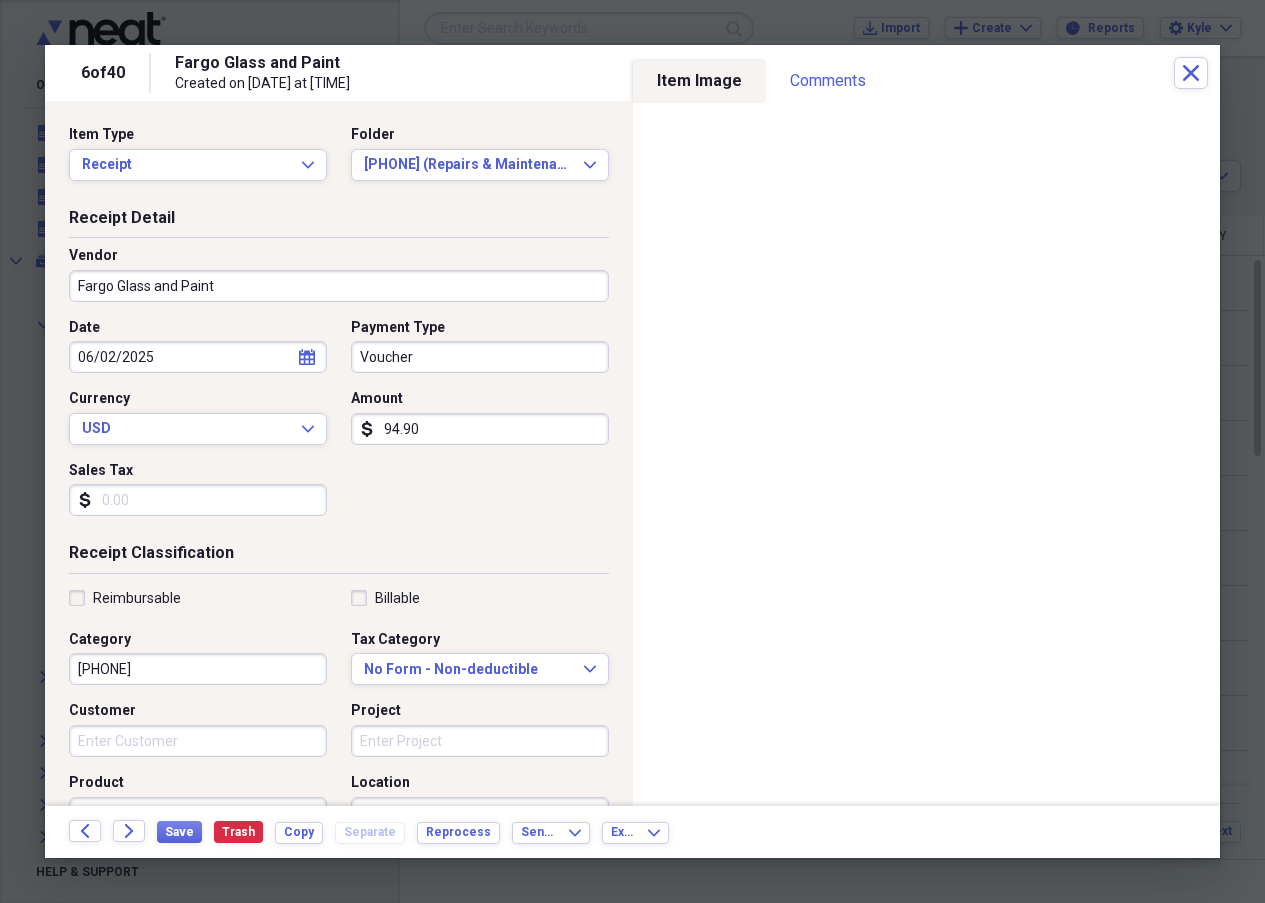 click on "Customer" at bounding box center (198, 741) 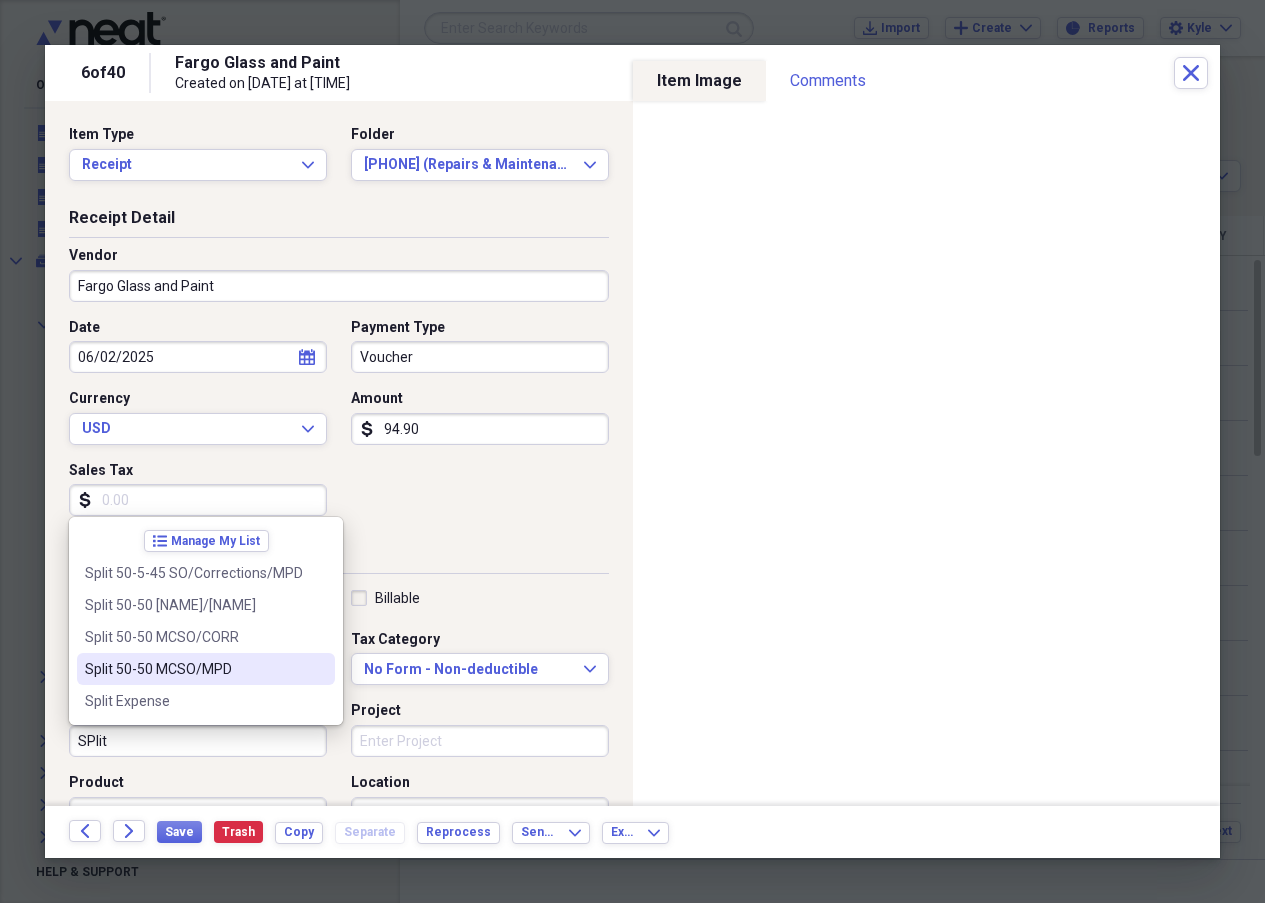 click on "Split 50-50 MCSO/MPD" at bounding box center (194, 669) 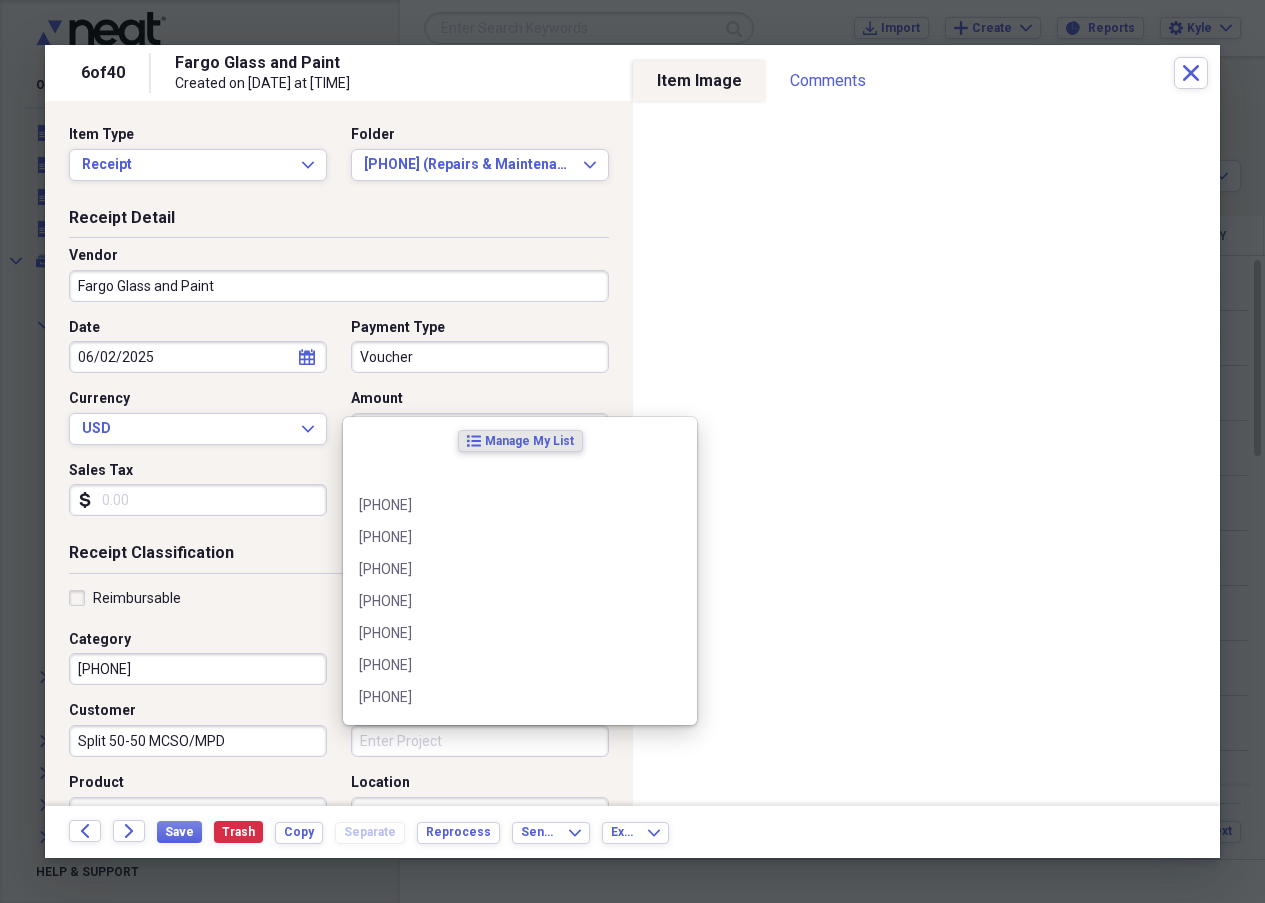 click on "Project" at bounding box center [480, 741] 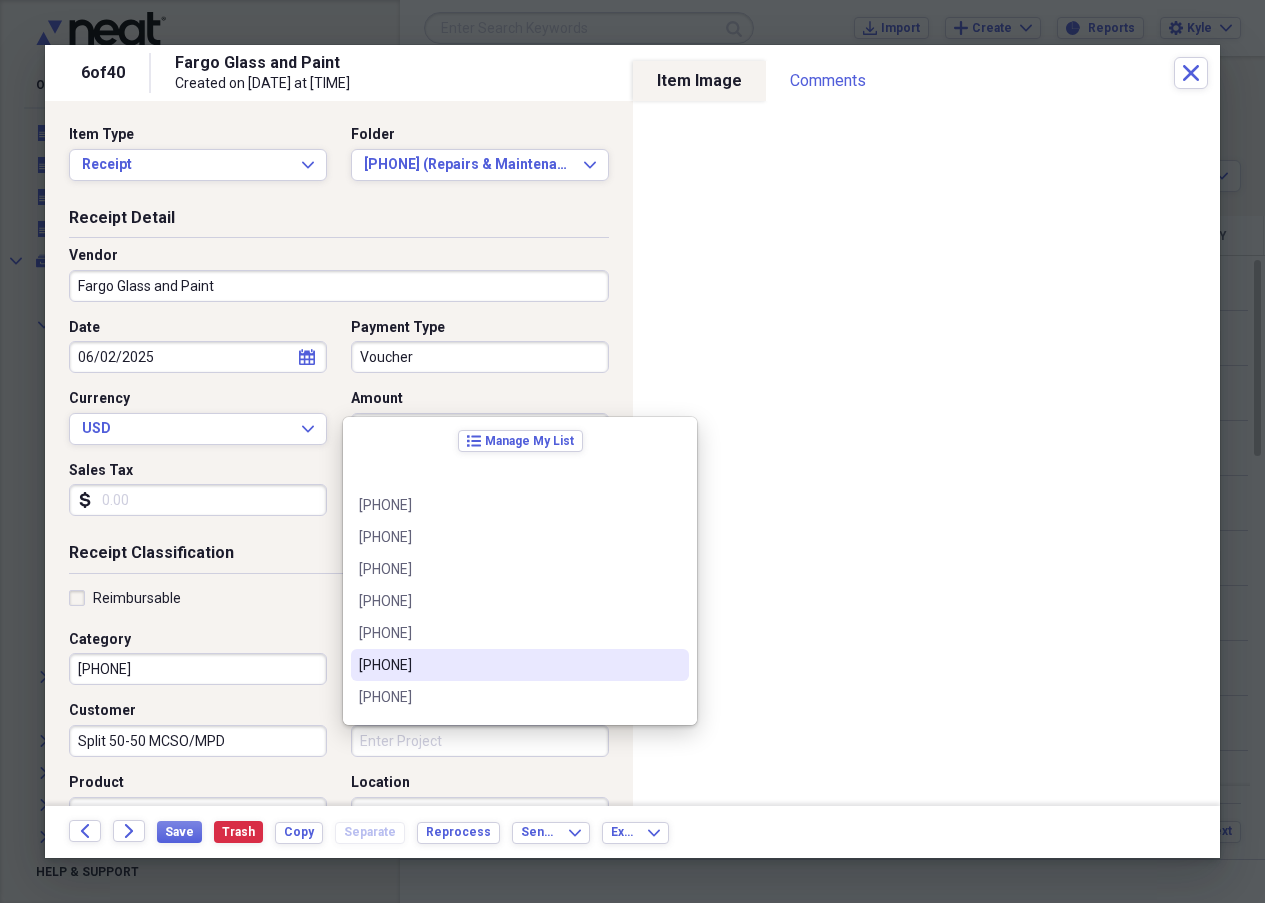 click on "Reimbursable" at bounding box center [198, 598] 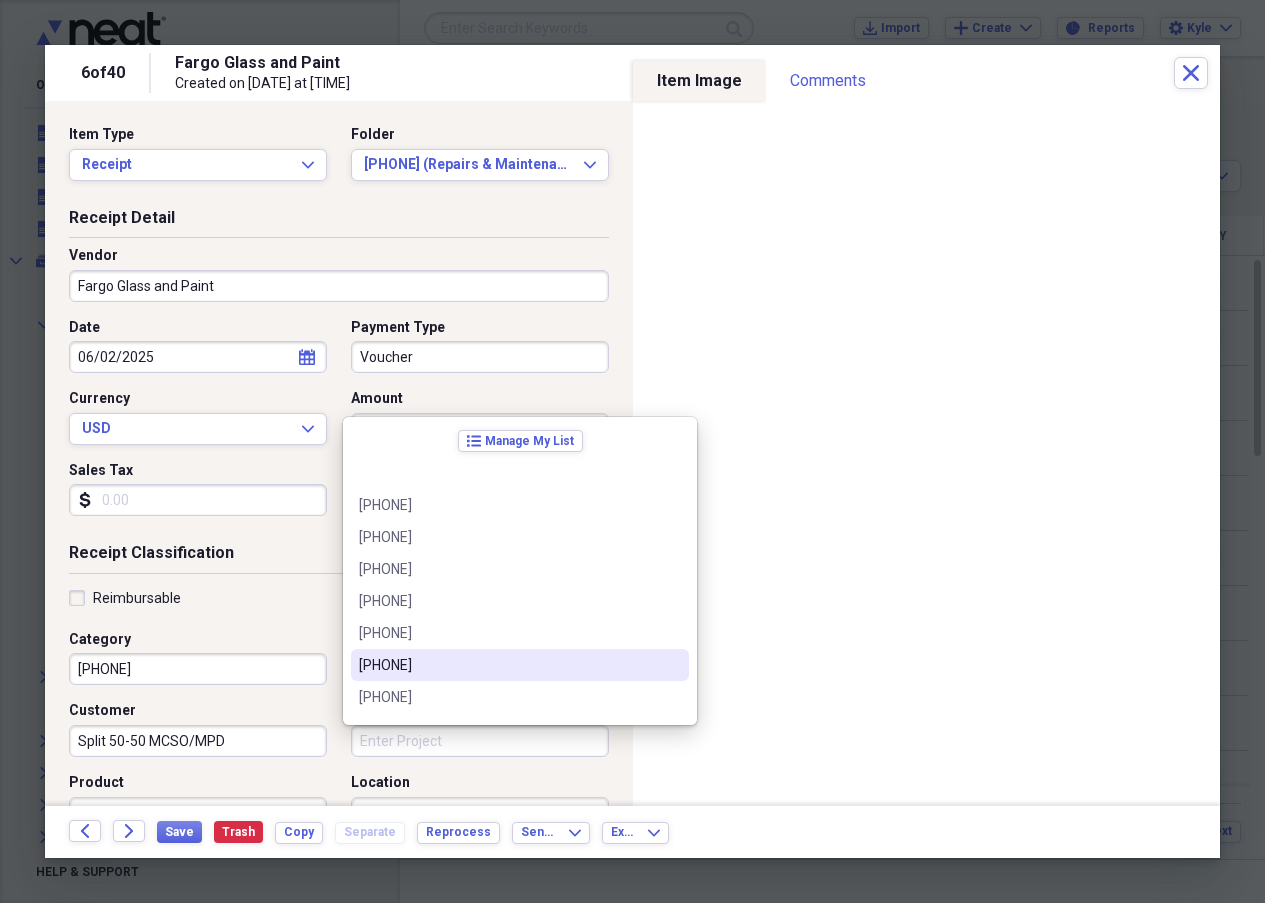click on "Project" at bounding box center (480, 741) 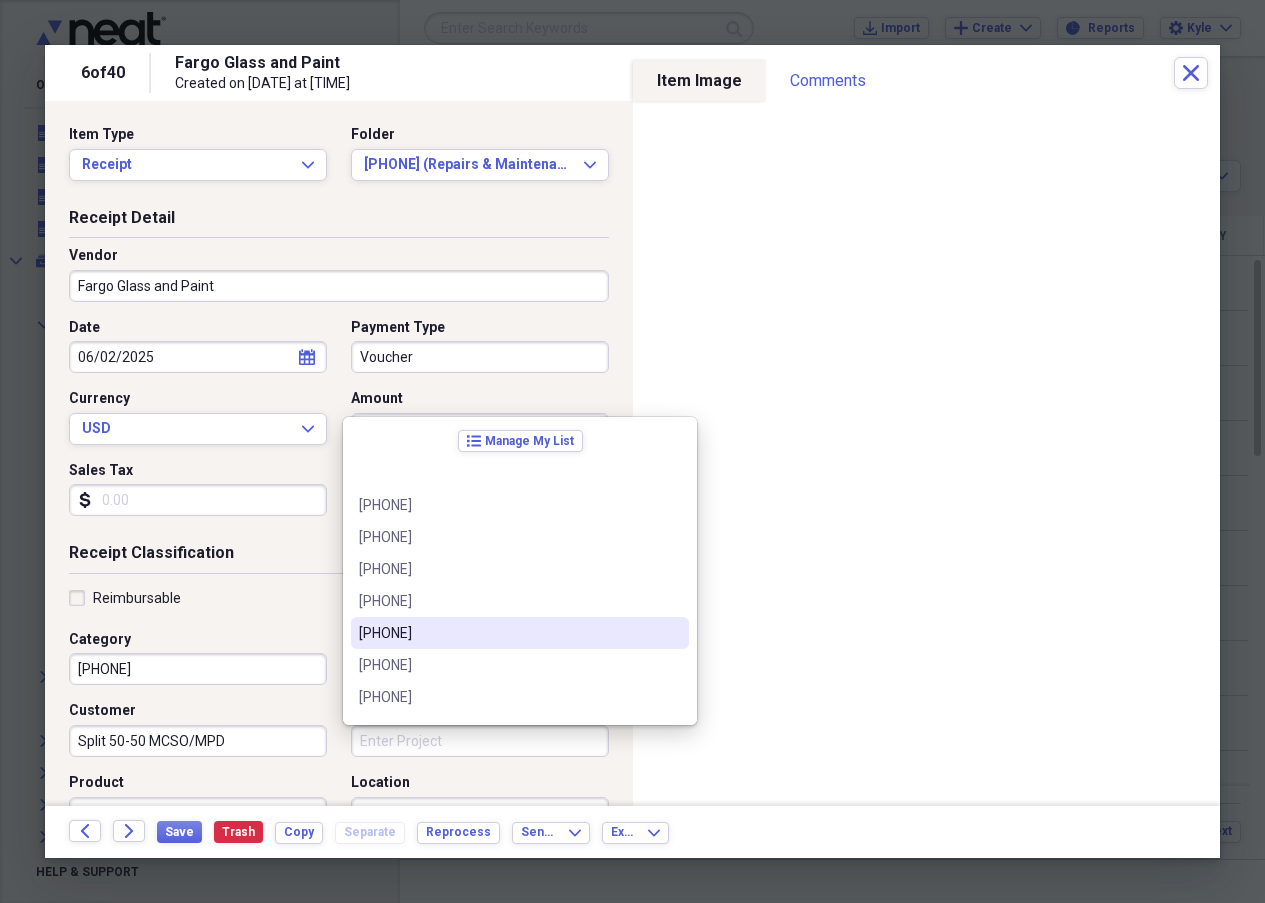 click on "Reimbursable" at bounding box center [198, 598] 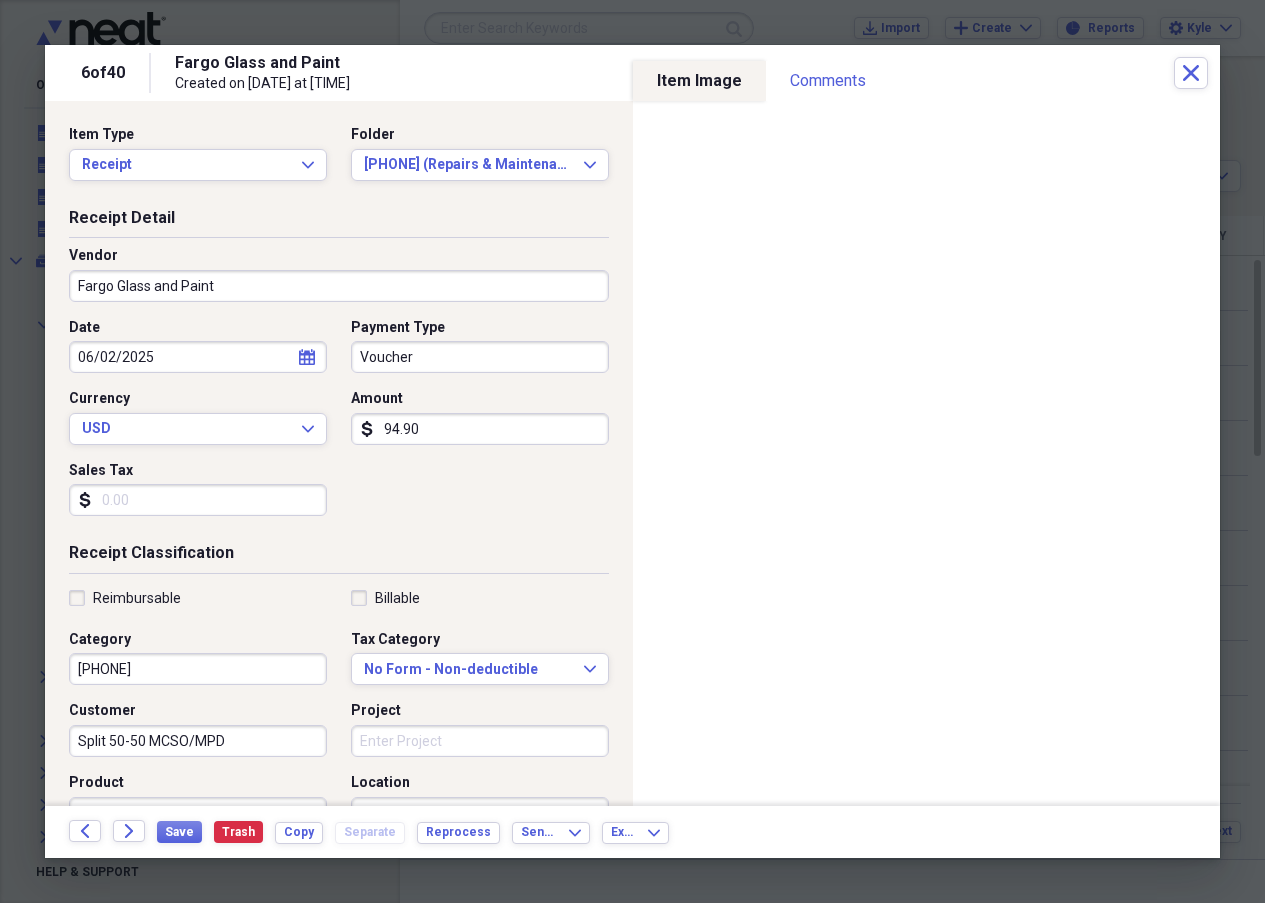 click on "Project" at bounding box center [480, 741] 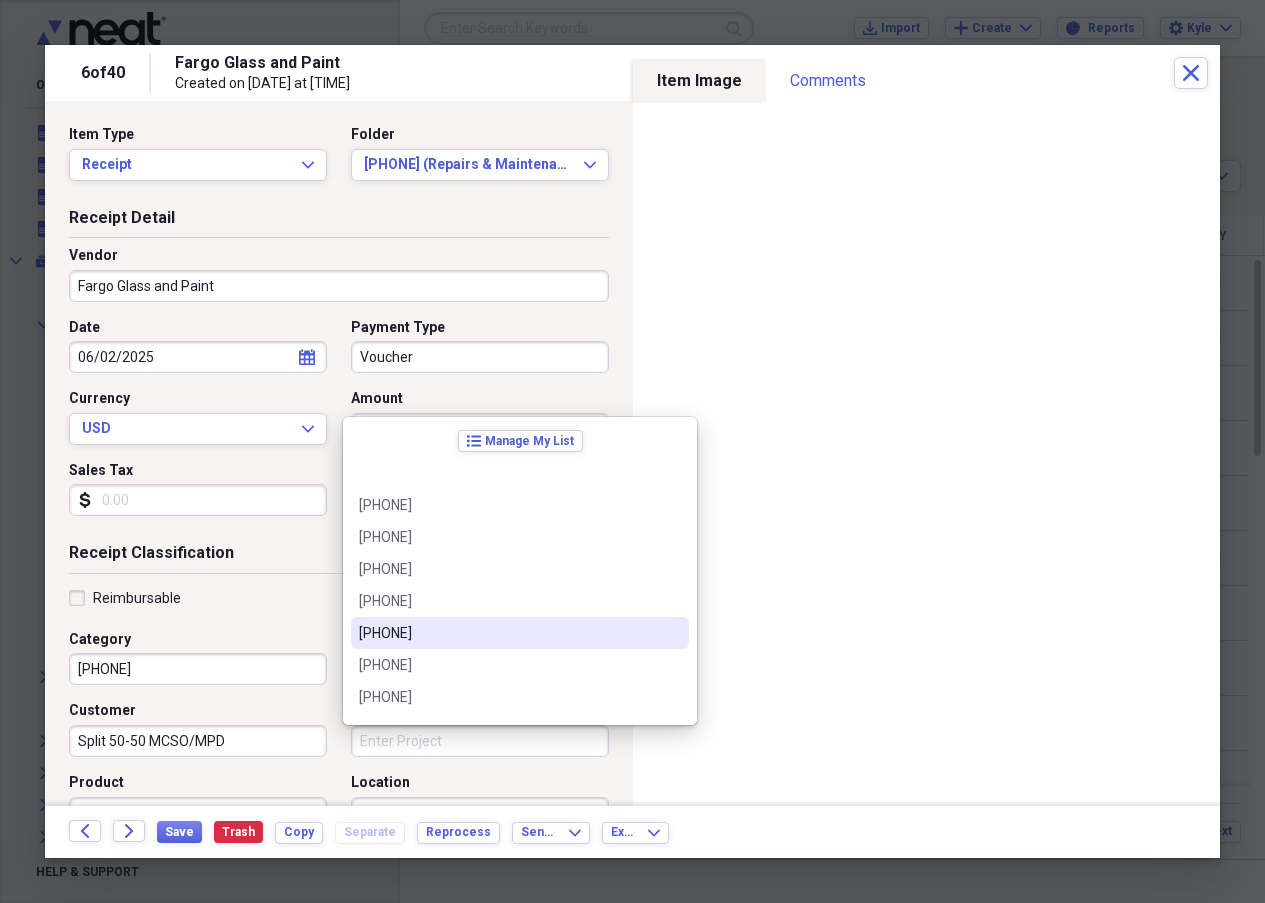 click on "Project" at bounding box center (480, 741) 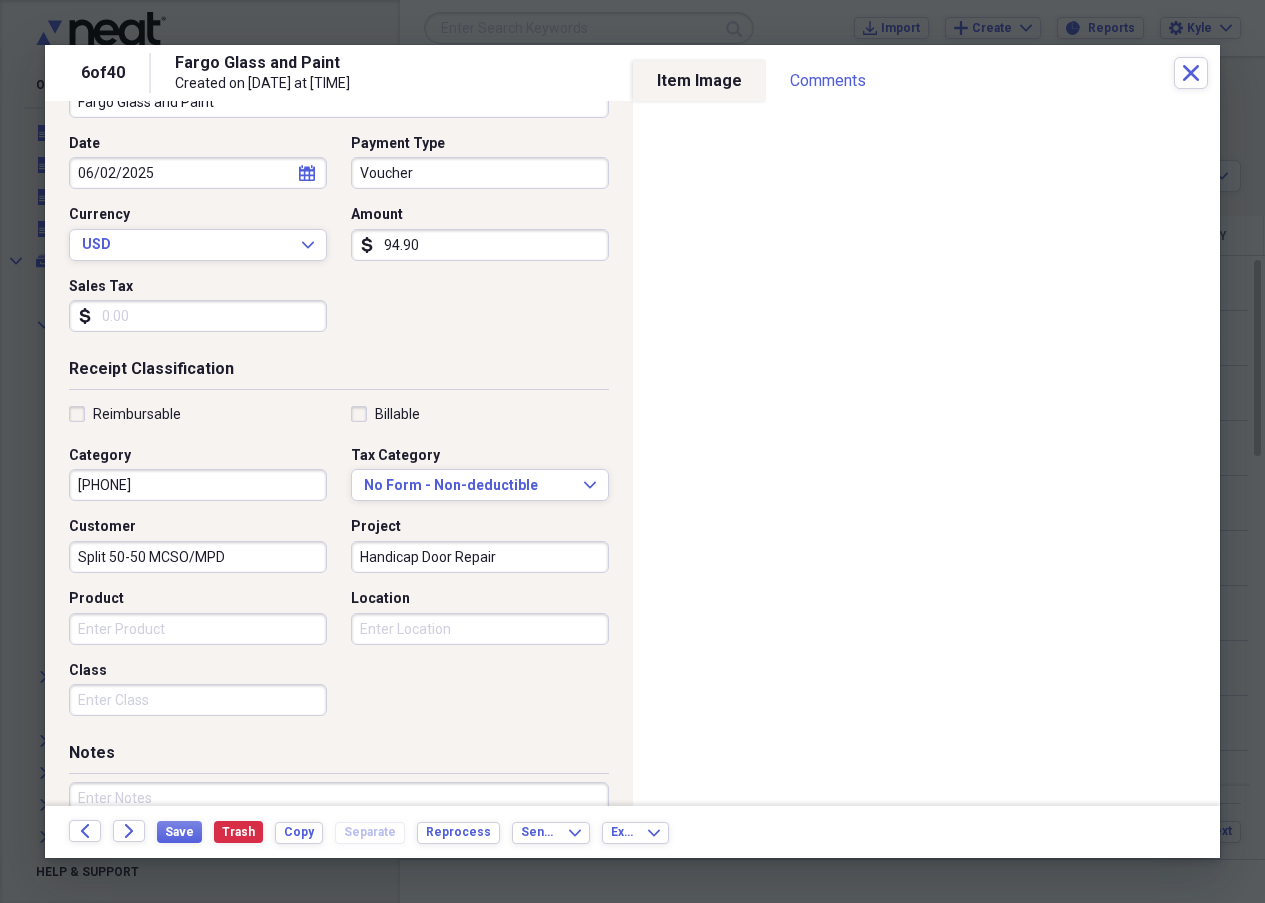 scroll, scrollTop: 200, scrollLeft: 0, axis: vertical 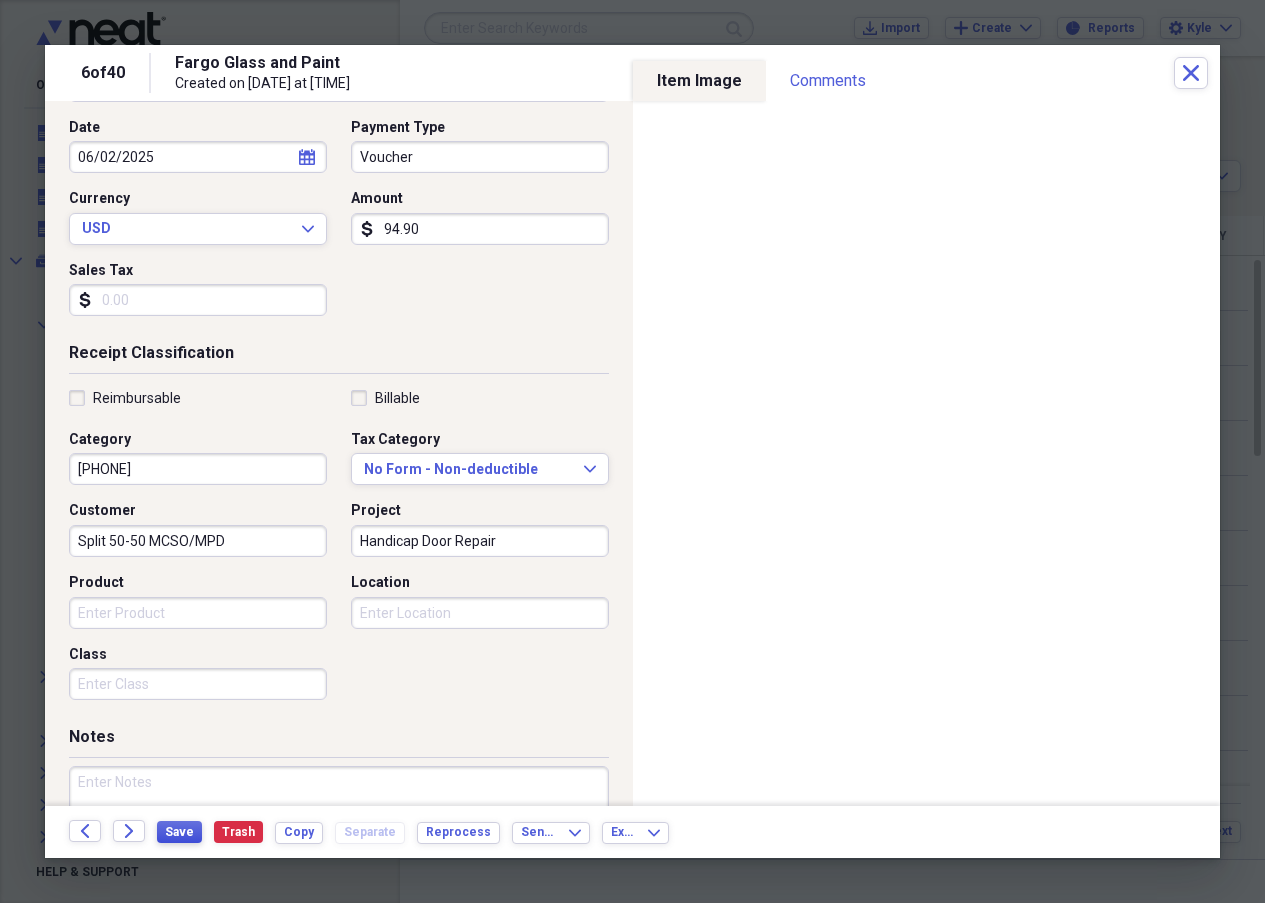 type on "Handicap Door Repair" 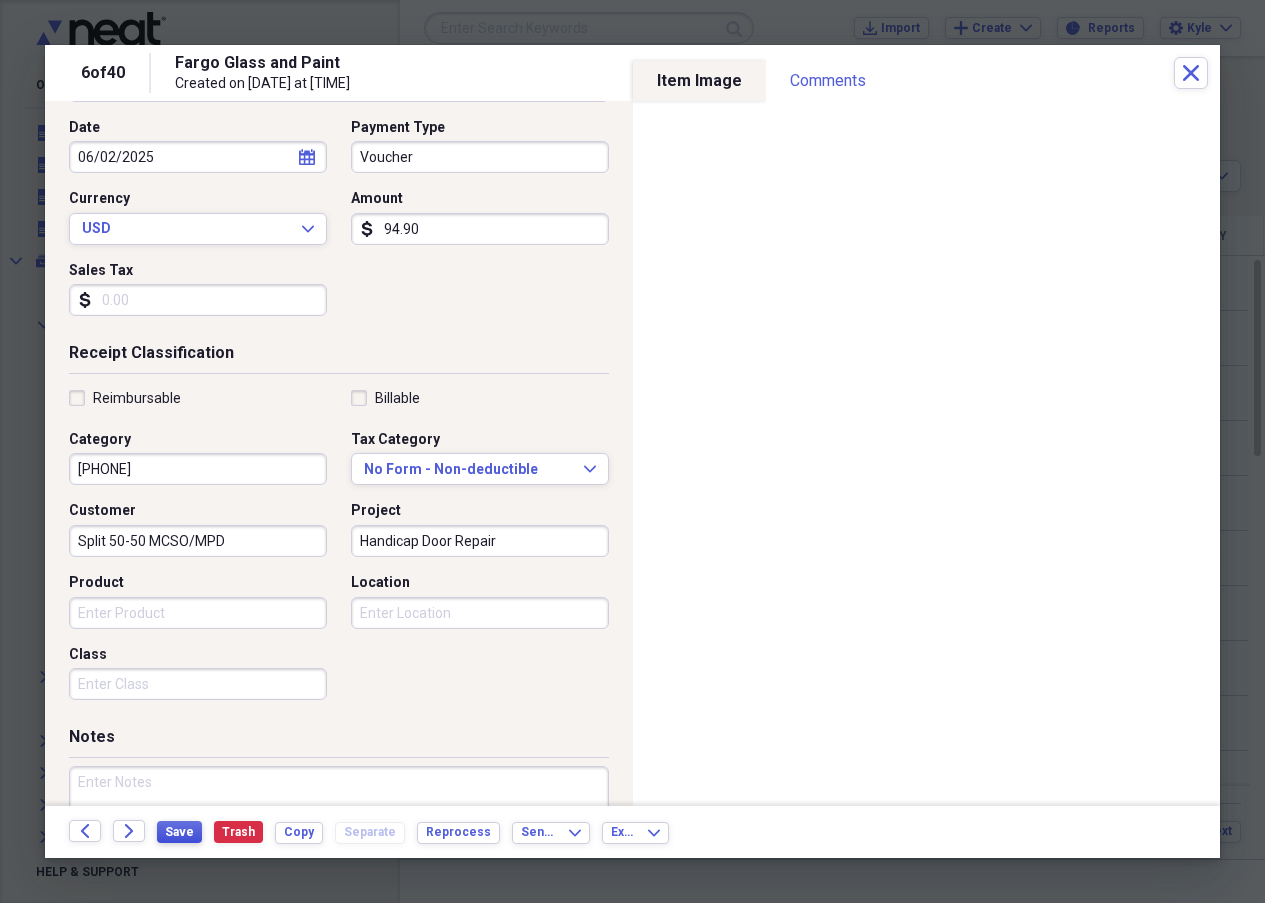 click on "Save" at bounding box center [179, 832] 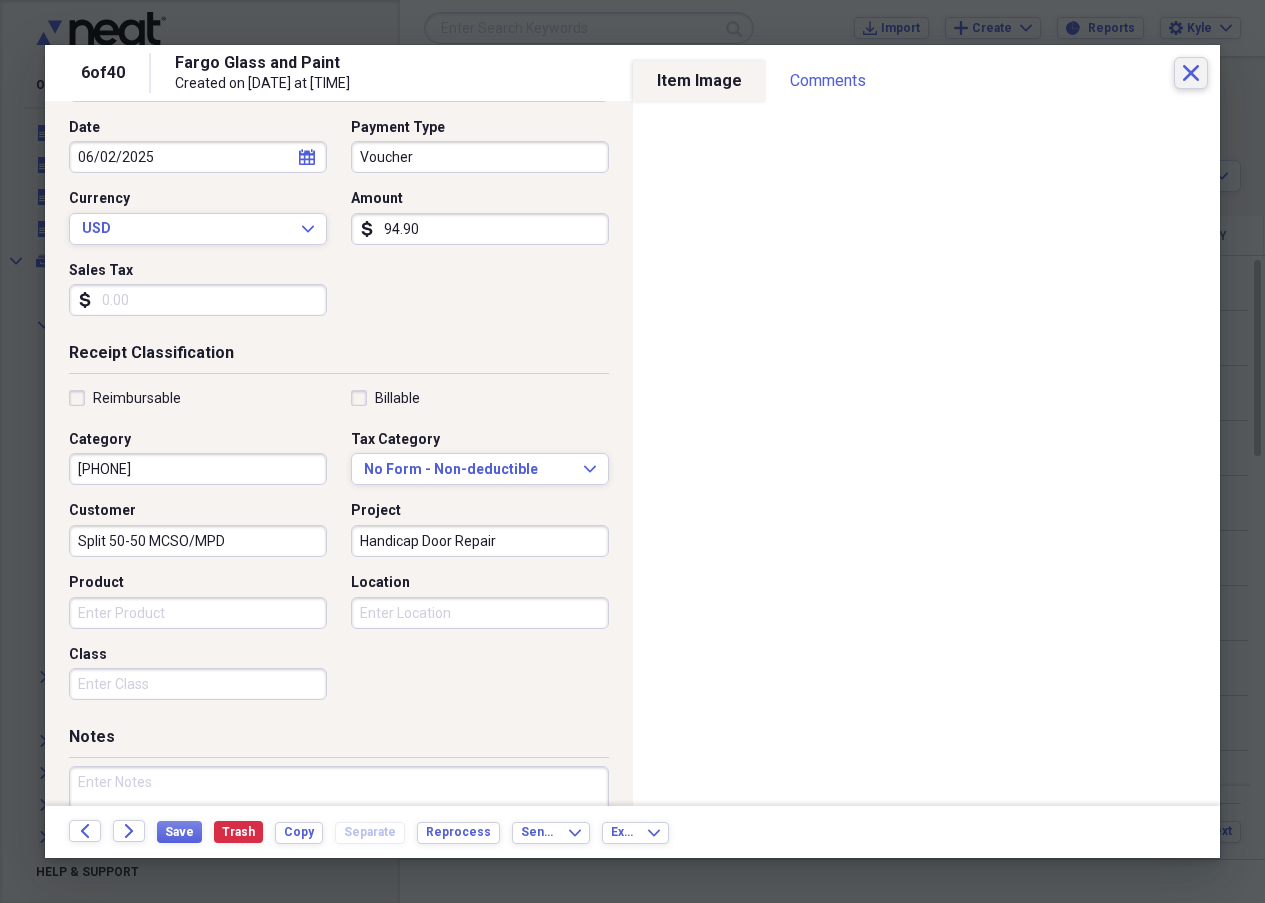 drag, startPoint x: 1192, startPoint y: 78, endPoint x: 194, endPoint y: 886, distance: 1284.0825 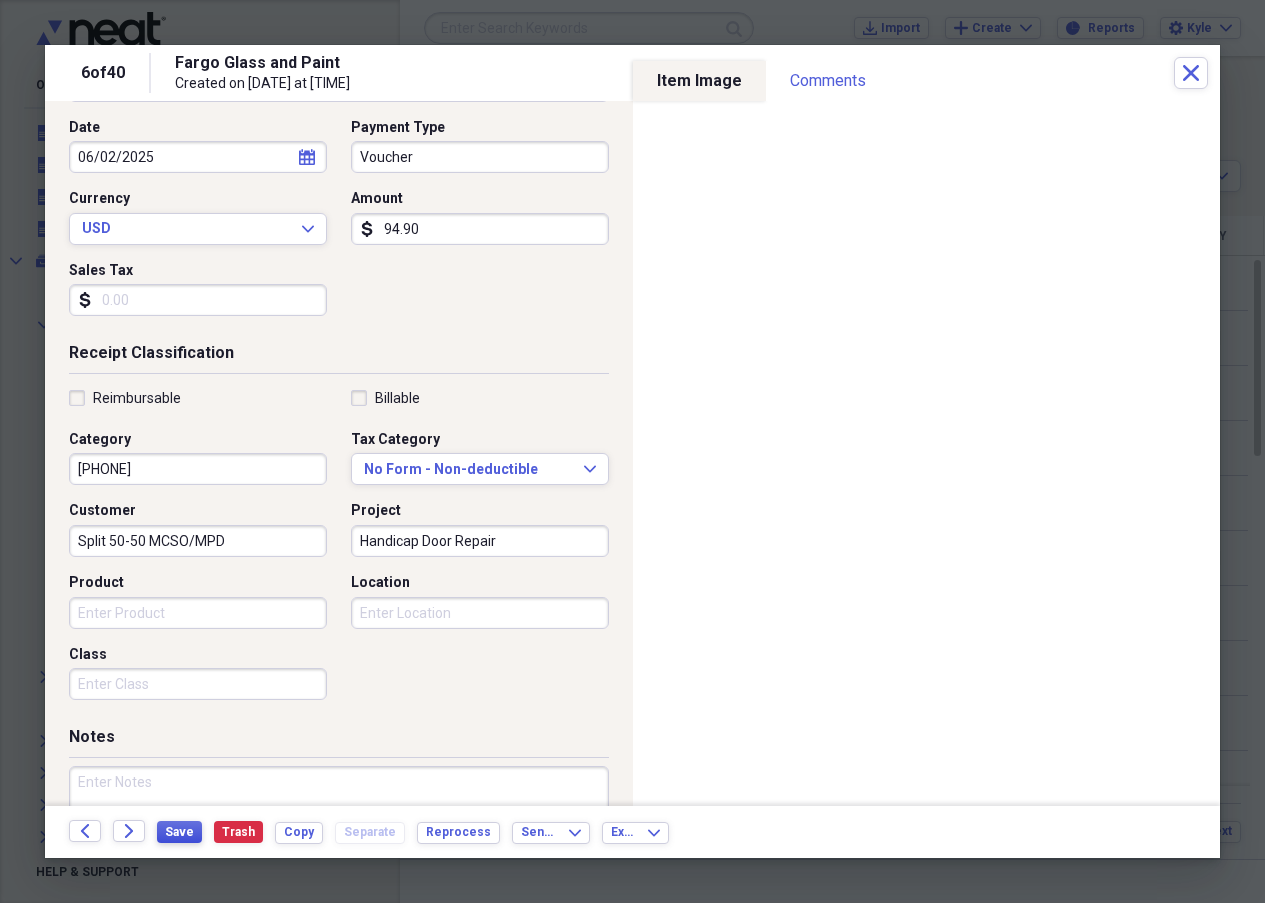click on "Save" at bounding box center [179, 832] 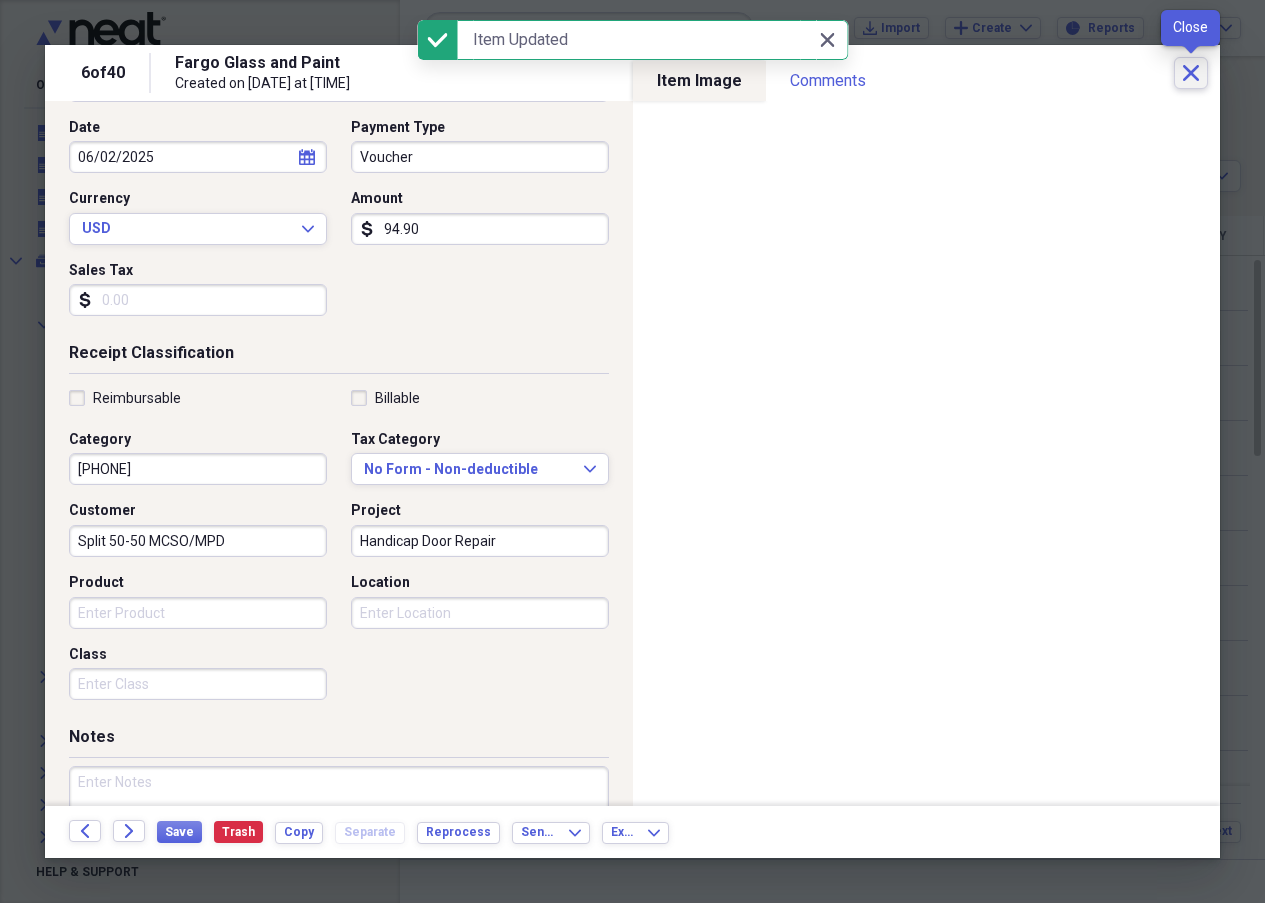click on "Close" at bounding box center [1191, 73] 